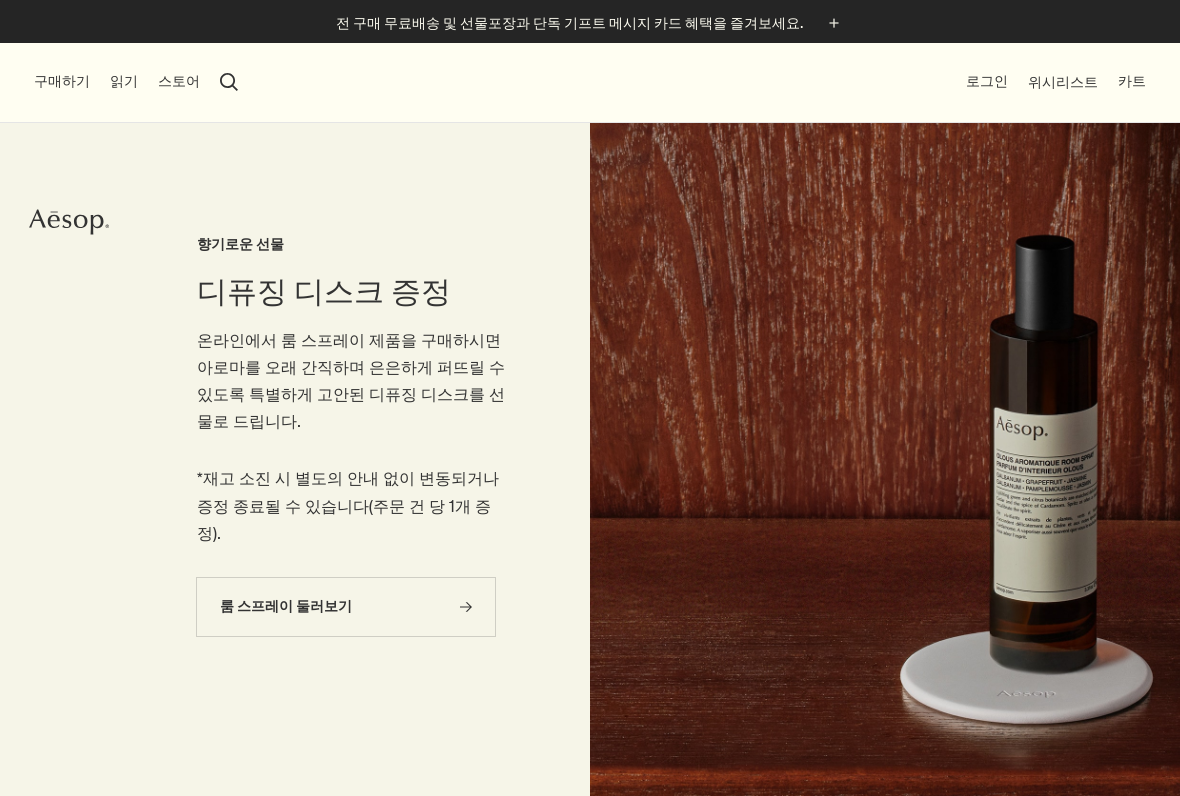 scroll, scrollTop: 0, scrollLeft: 0, axis: both 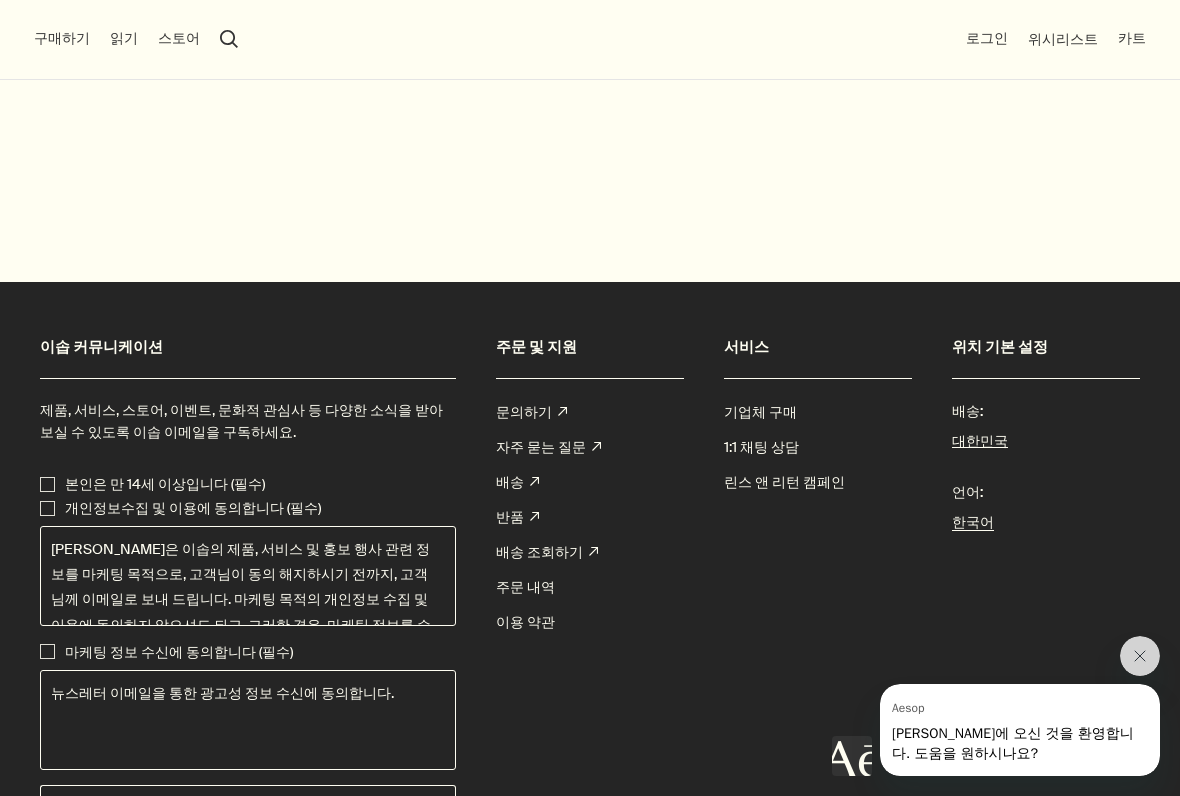 click on "대한민국" at bounding box center (980, 442) 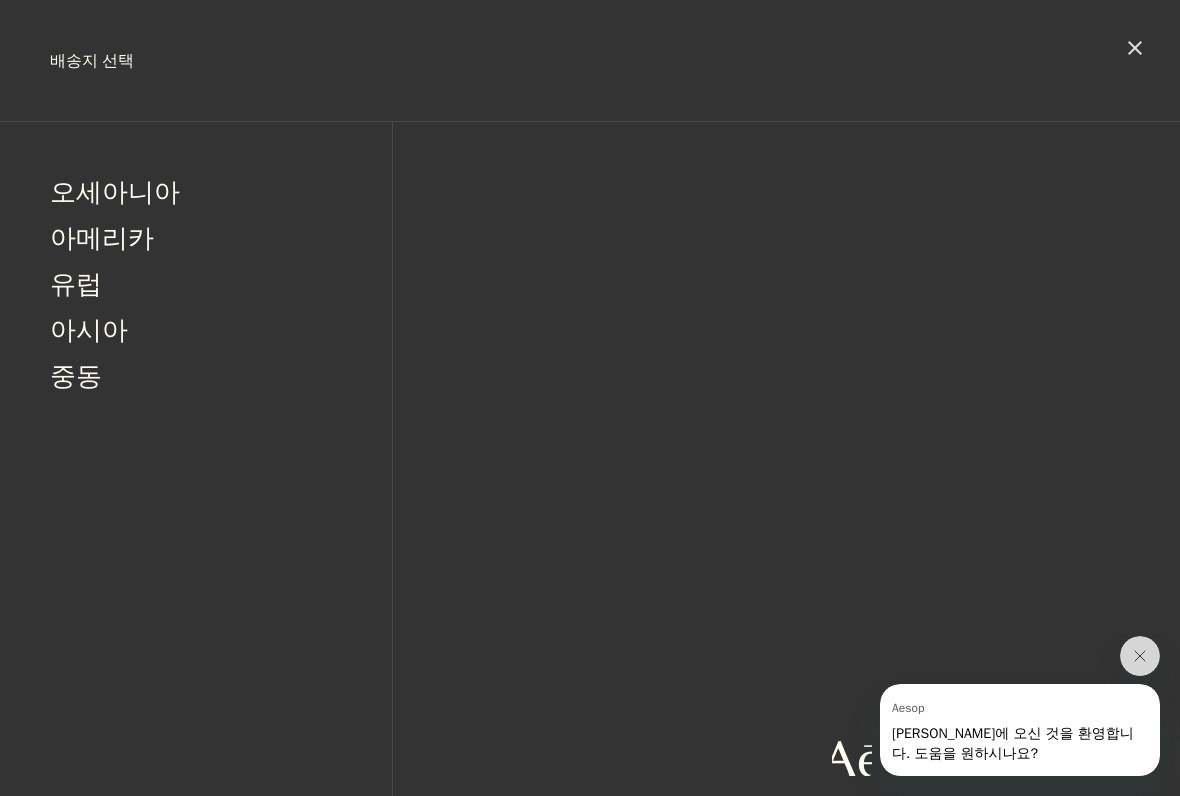 click on "아시아" at bounding box center (89, 333) 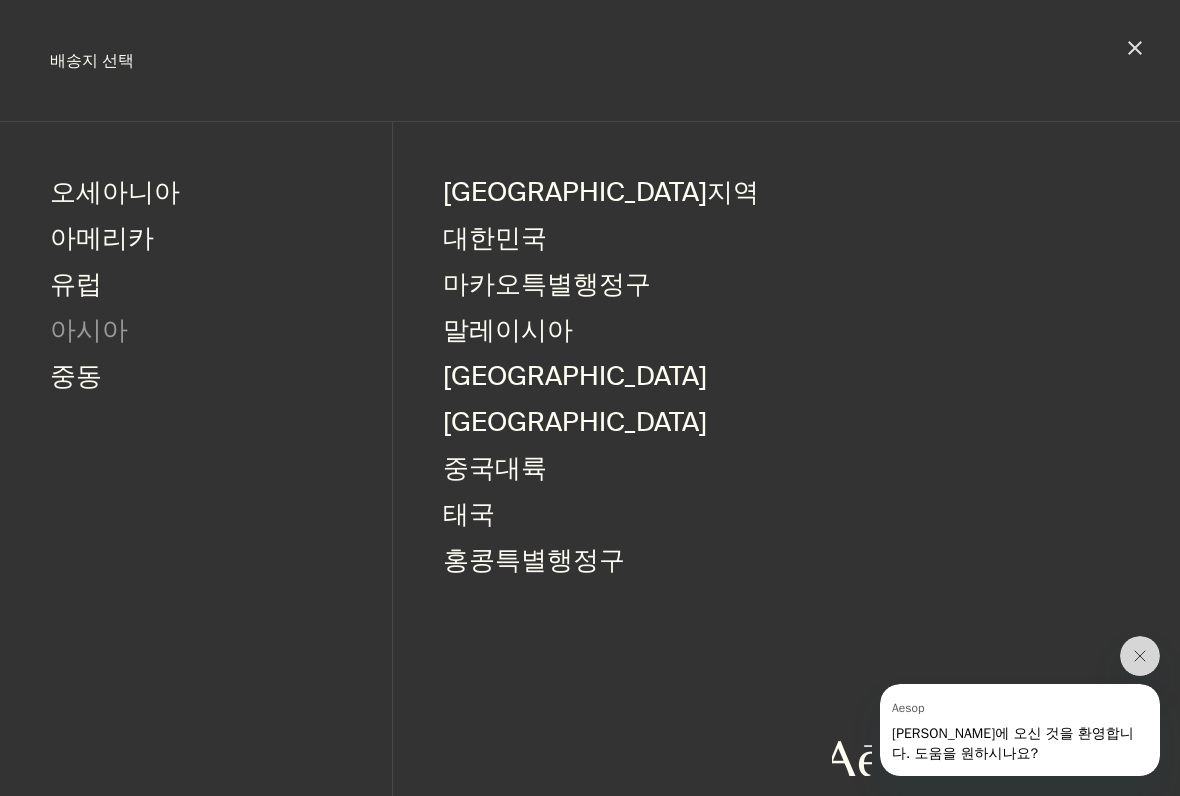 click on "홍콩특별행정구" at bounding box center (534, 563) 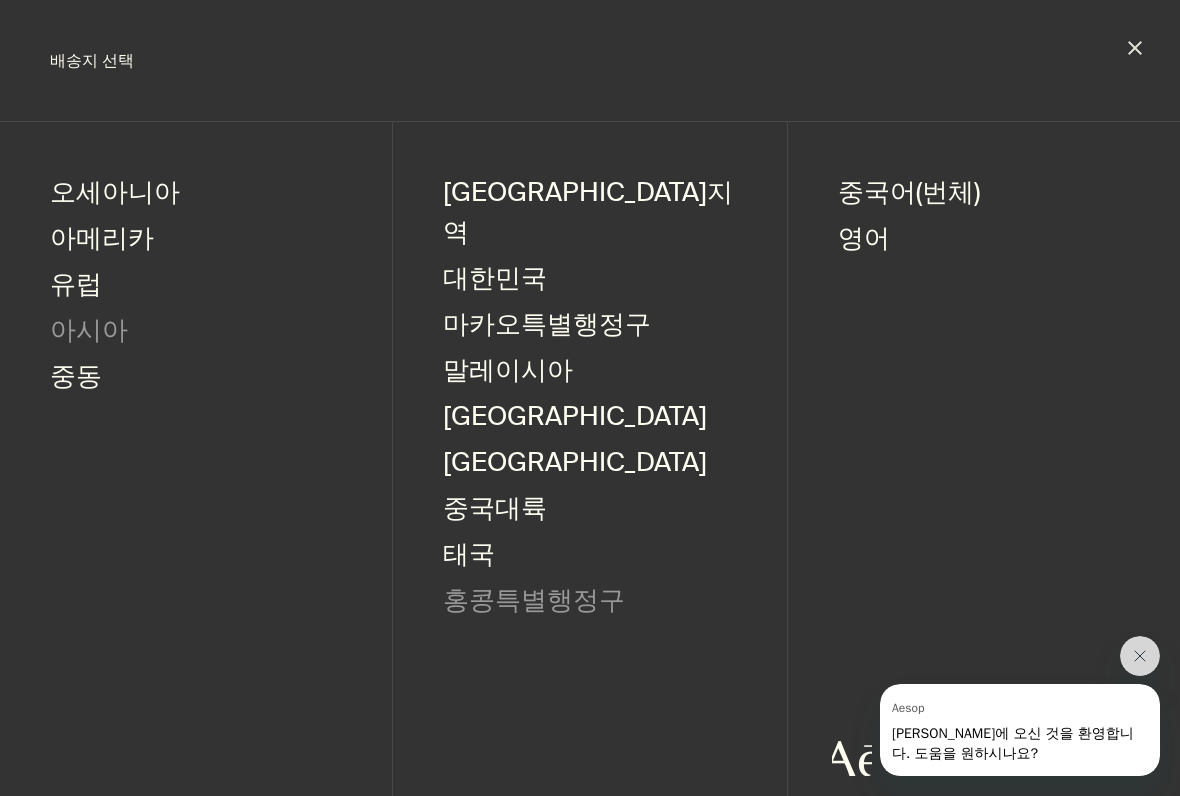 click on "영어" at bounding box center (864, 241) 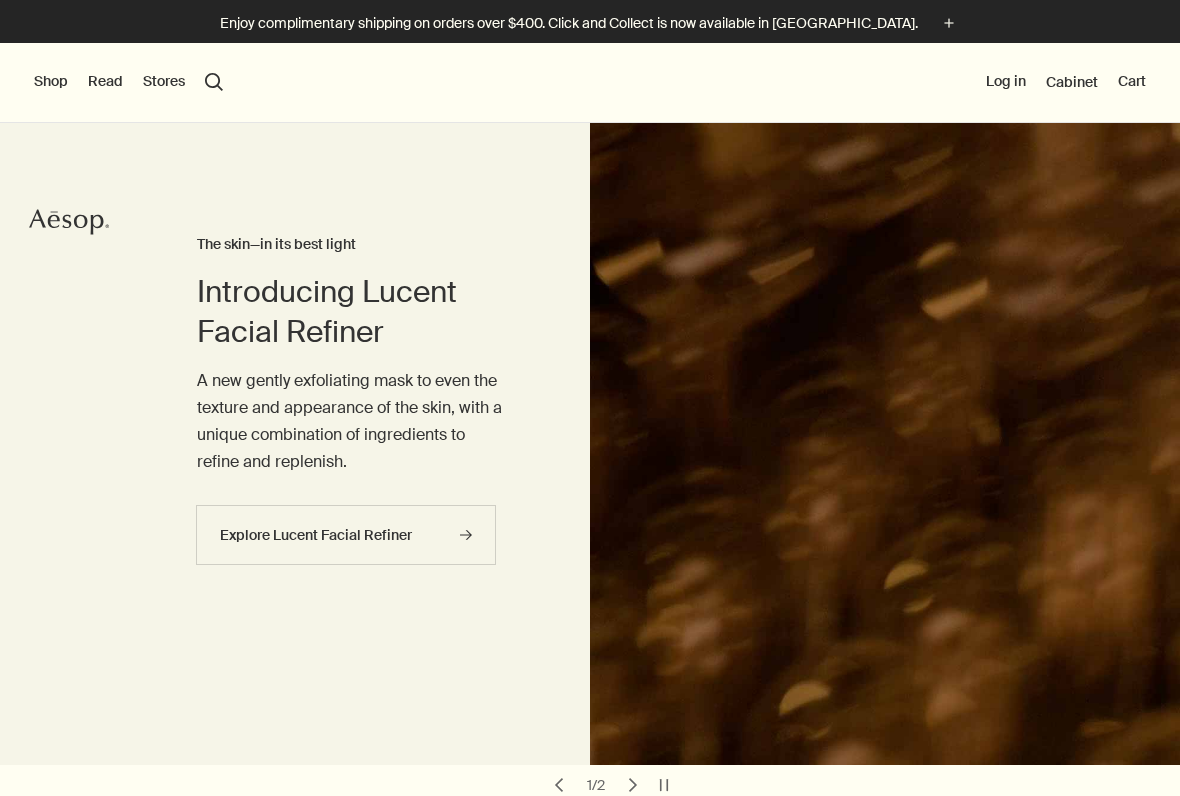 scroll, scrollTop: 0, scrollLeft: 0, axis: both 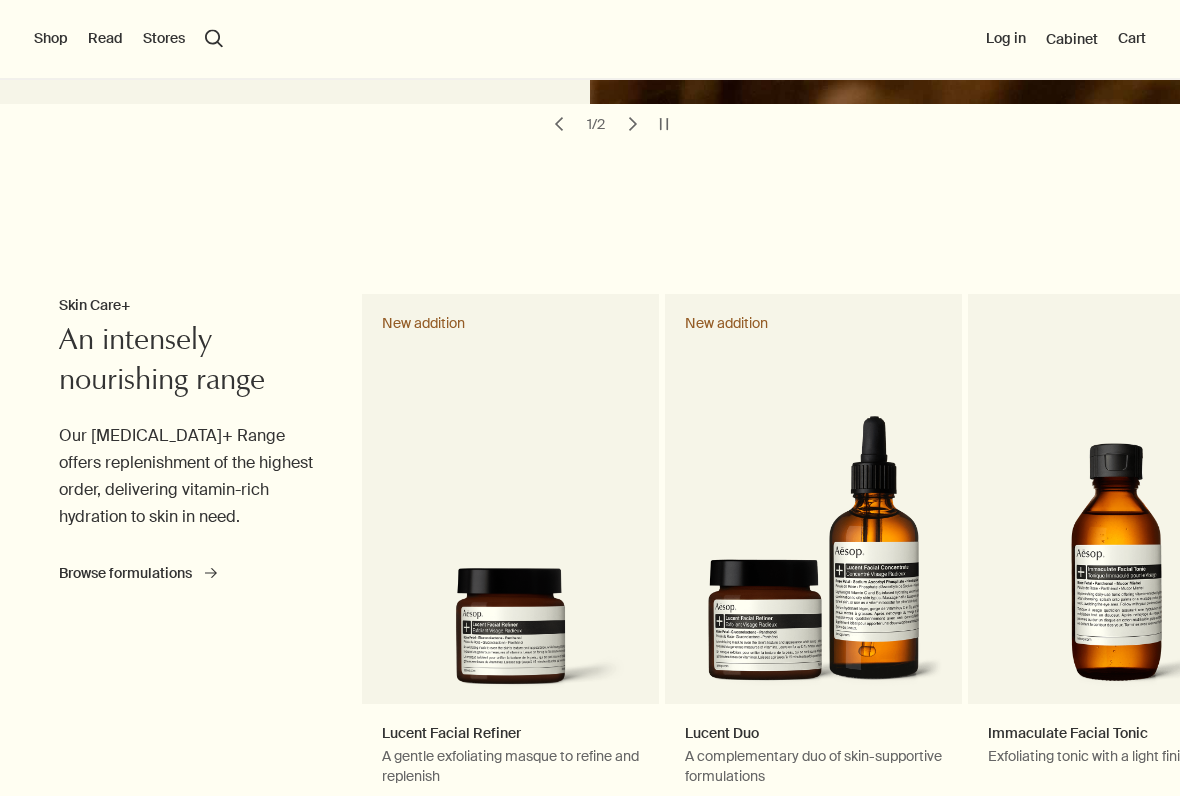 click on "Shop" at bounding box center (51, 39) 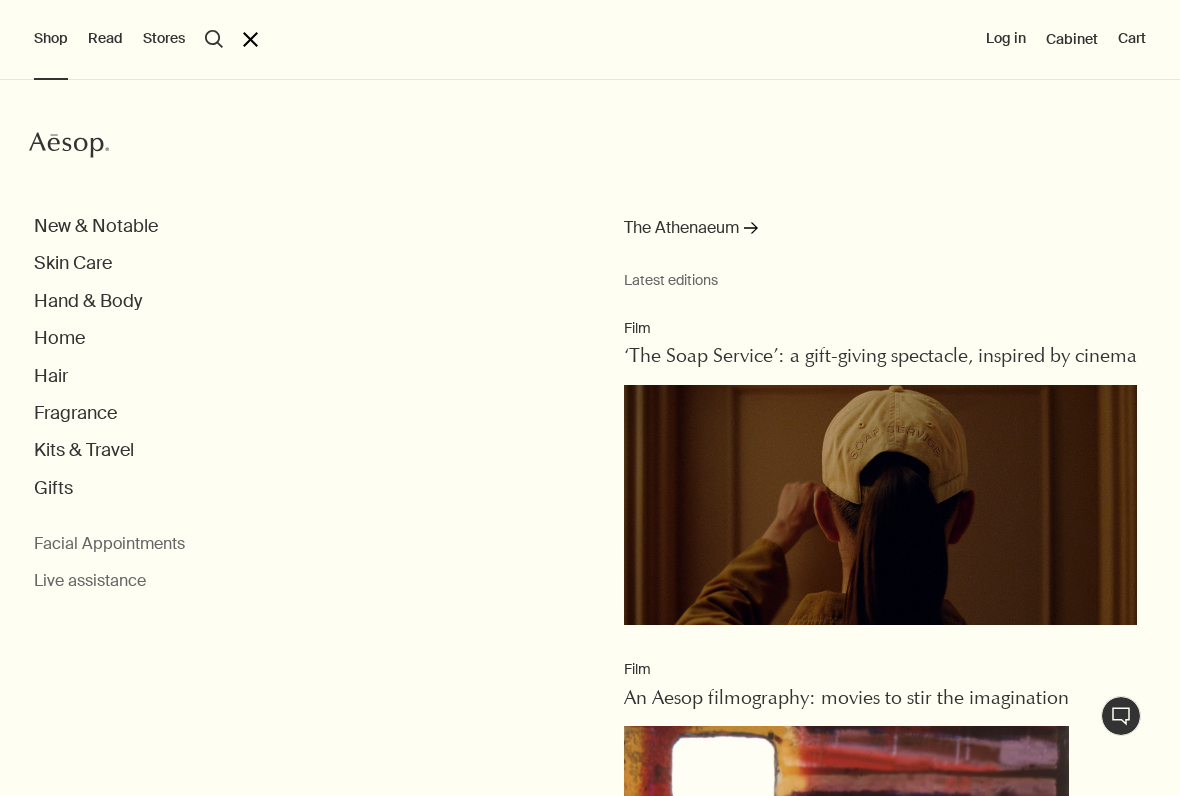 click on "Skin Care" at bounding box center (73, 263) 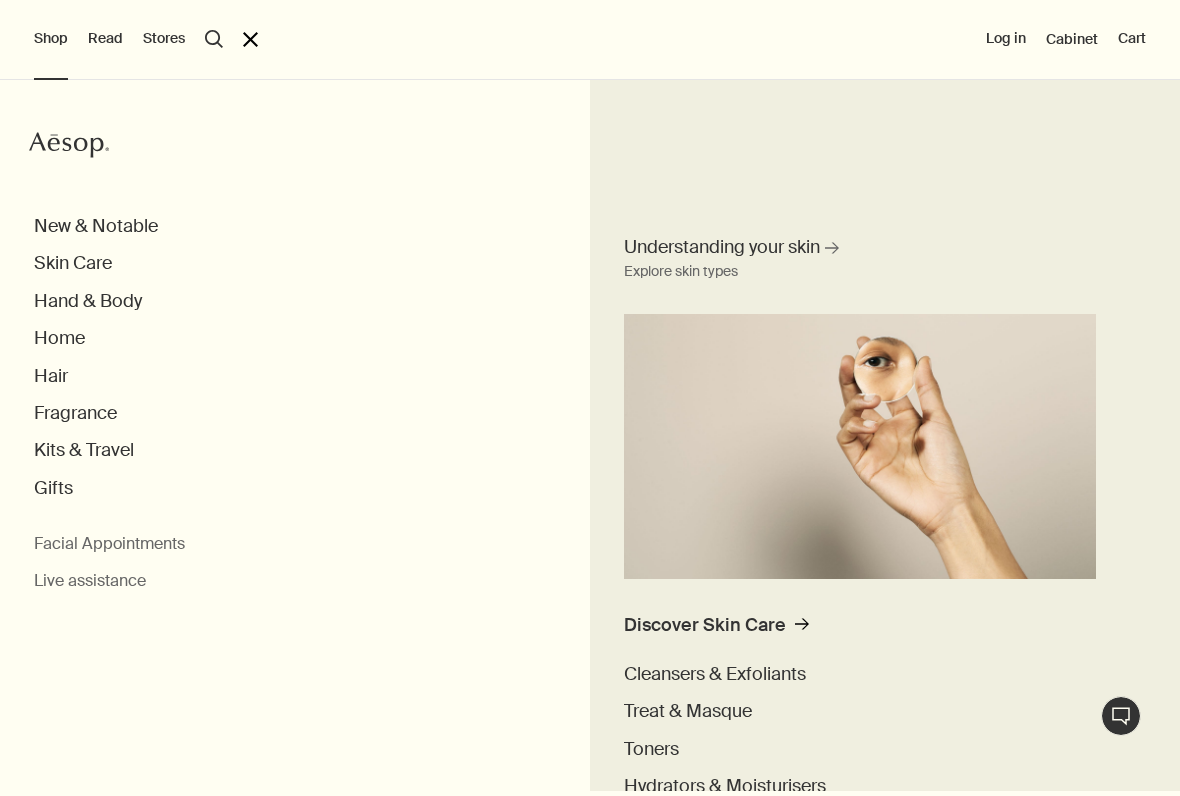 click on "Shop Aesop New & Notable Skin Care Understanding your skin   rightArrow Explore skin types Discover Skin Care   rightArrow Cleansers & Exfoliants Treat & Masque Toners Hydrators & Moisturisers Eye & Lip Care Shaving Sun Care Skin Care Kits See all Skin Care Skin type or concern Normal Dry Oily Combination Sensitive Mature Seasonal Skin Care Summer Winter New additions Lucent Facial Refiner Lucent Duo Immaculate Facial Tonic Hand & Body Home Hair Fragrance Kits & Travel Gifts Facial Appointments Live assistance Read Aesop About Our story Careers Foundation Contact us   rightUpArrow Philosophy Design Products Stores Aesop search Search Aesop close Log in Cabinet Cart" at bounding box center (590, 398) 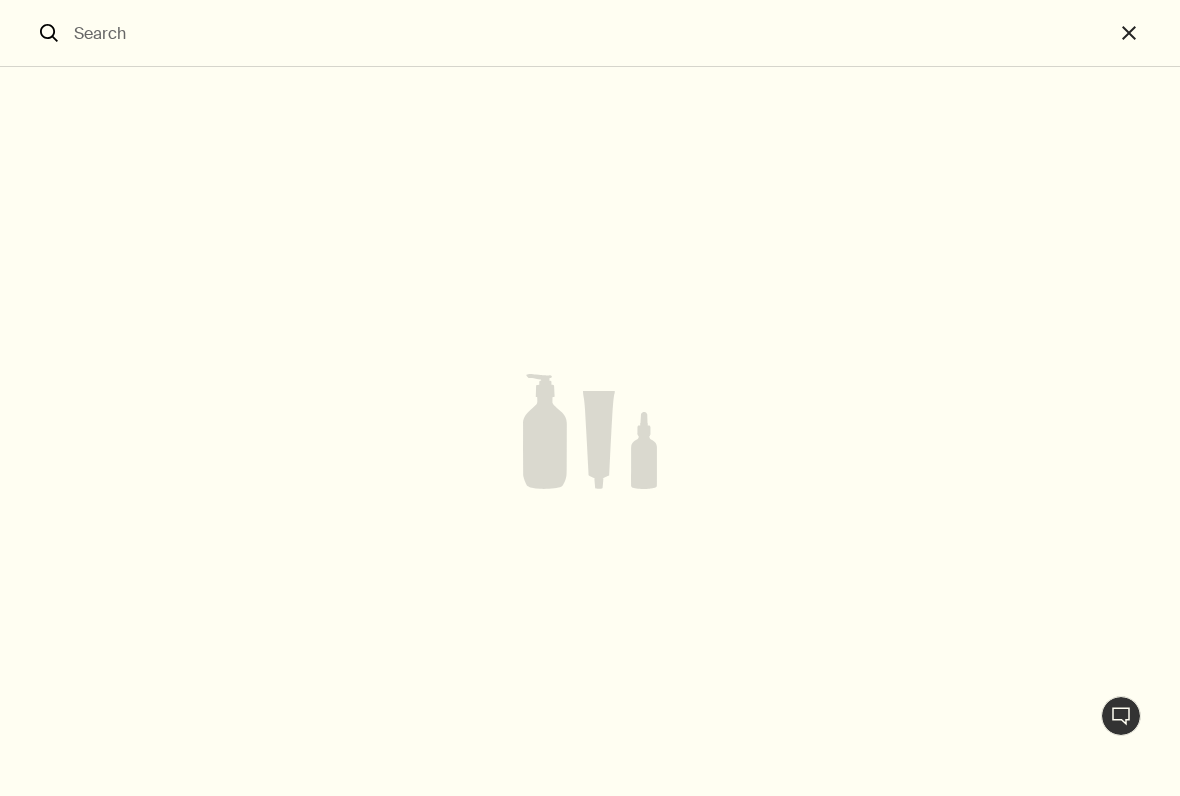 scroll, scrollTop: 660, scrollLeft: 0, axis: vertical 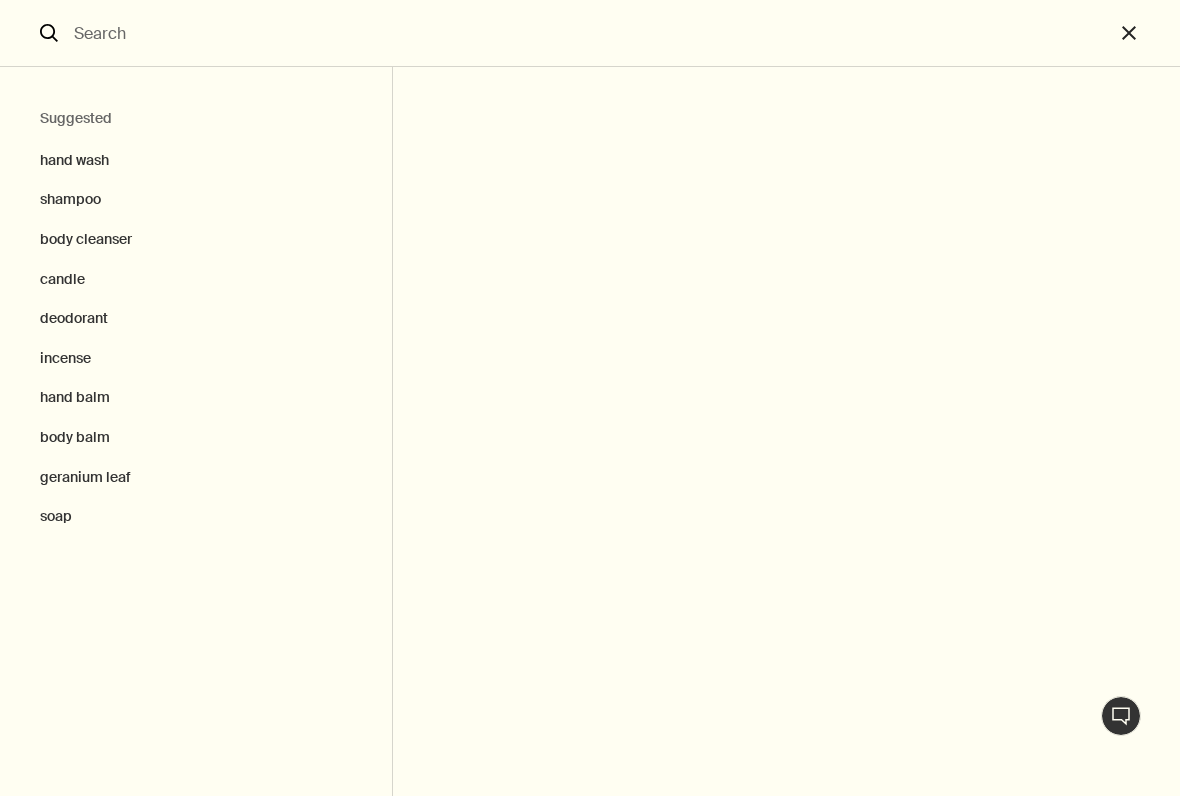 type on "E" 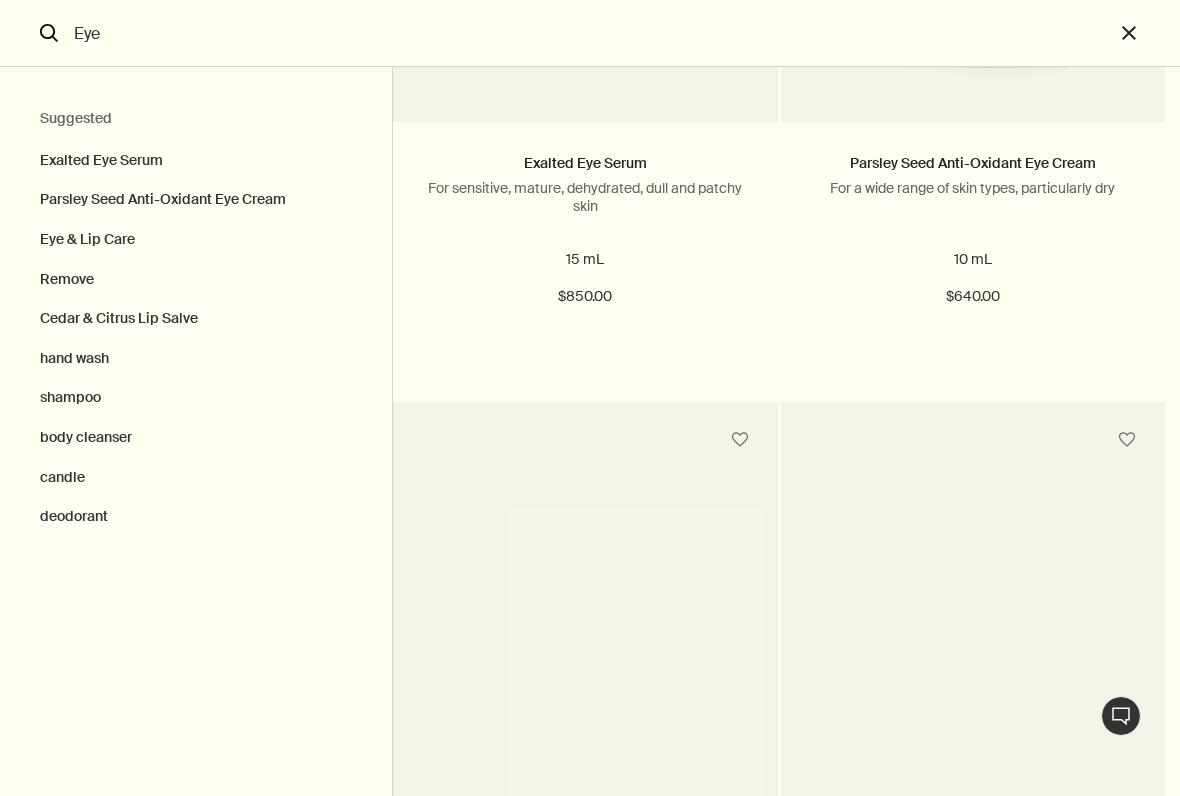 scroll, scrollTop: 549, scrollLeft: 0, axis: vertical 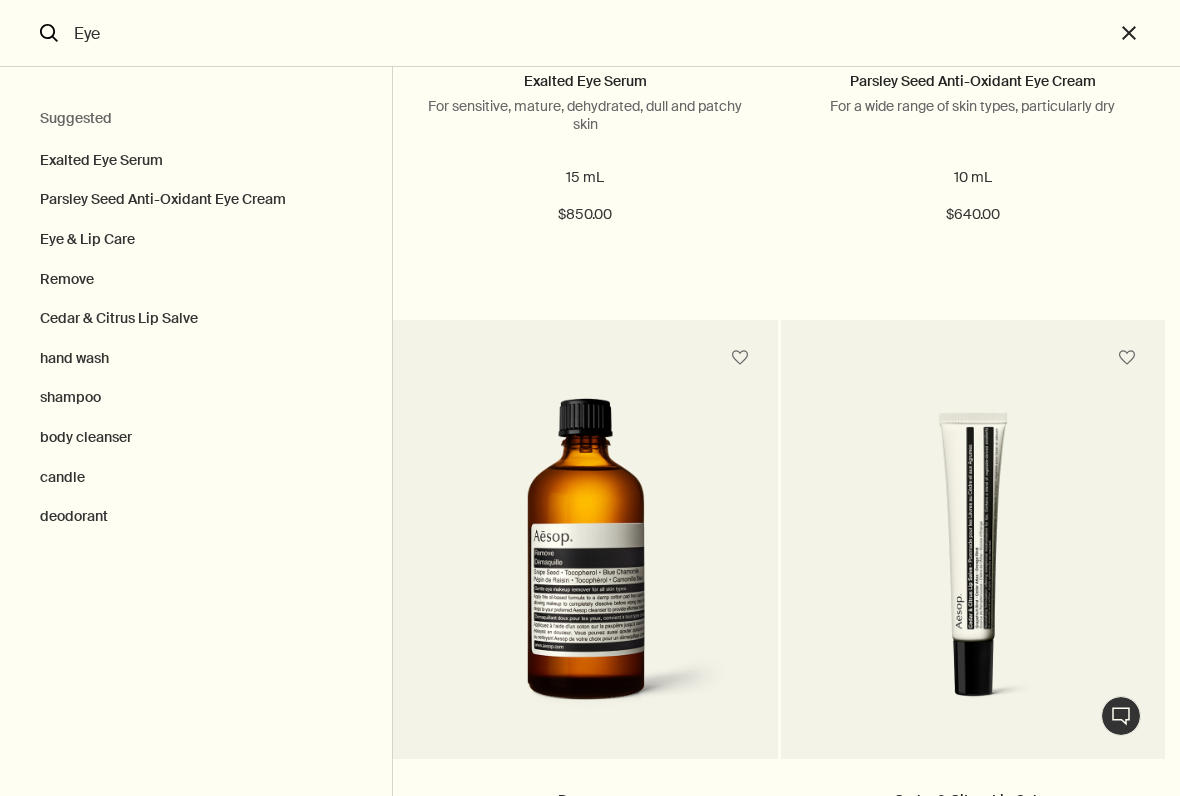 type on "Eye" 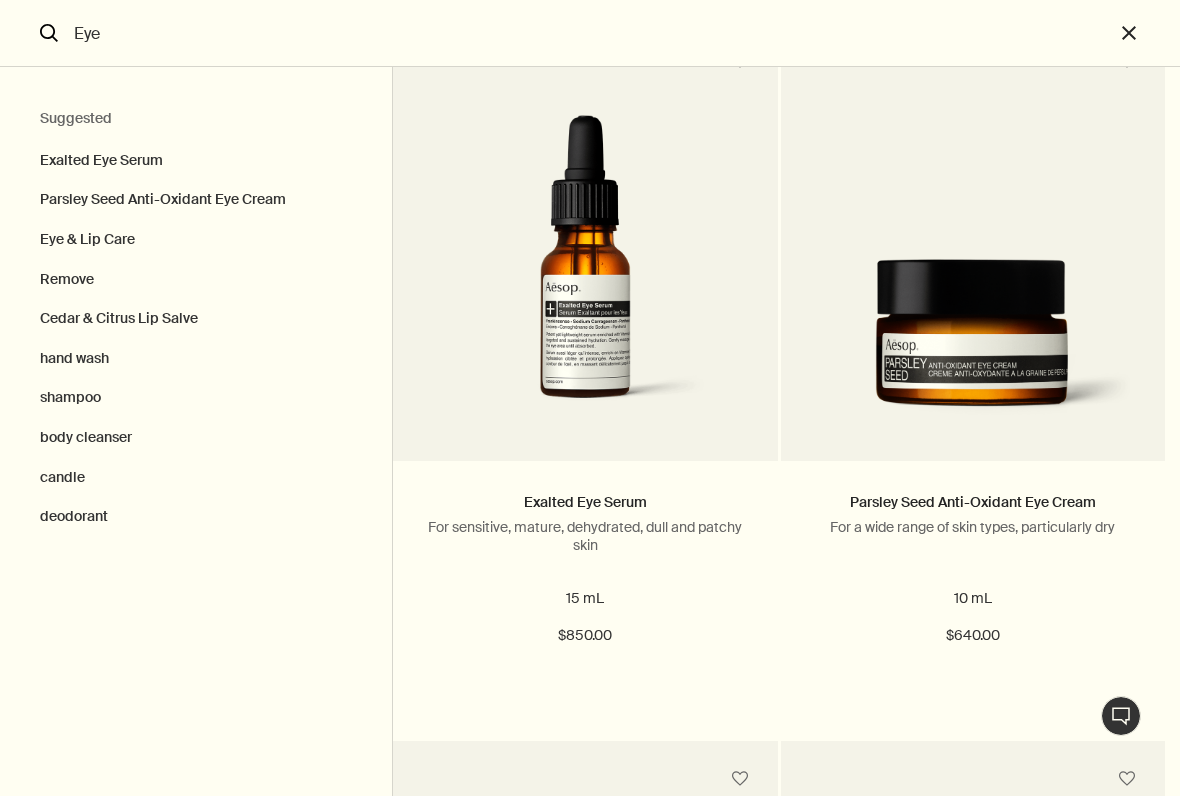 scroll, scrollTop: 127, scrollLeft: 0, axis: vertical 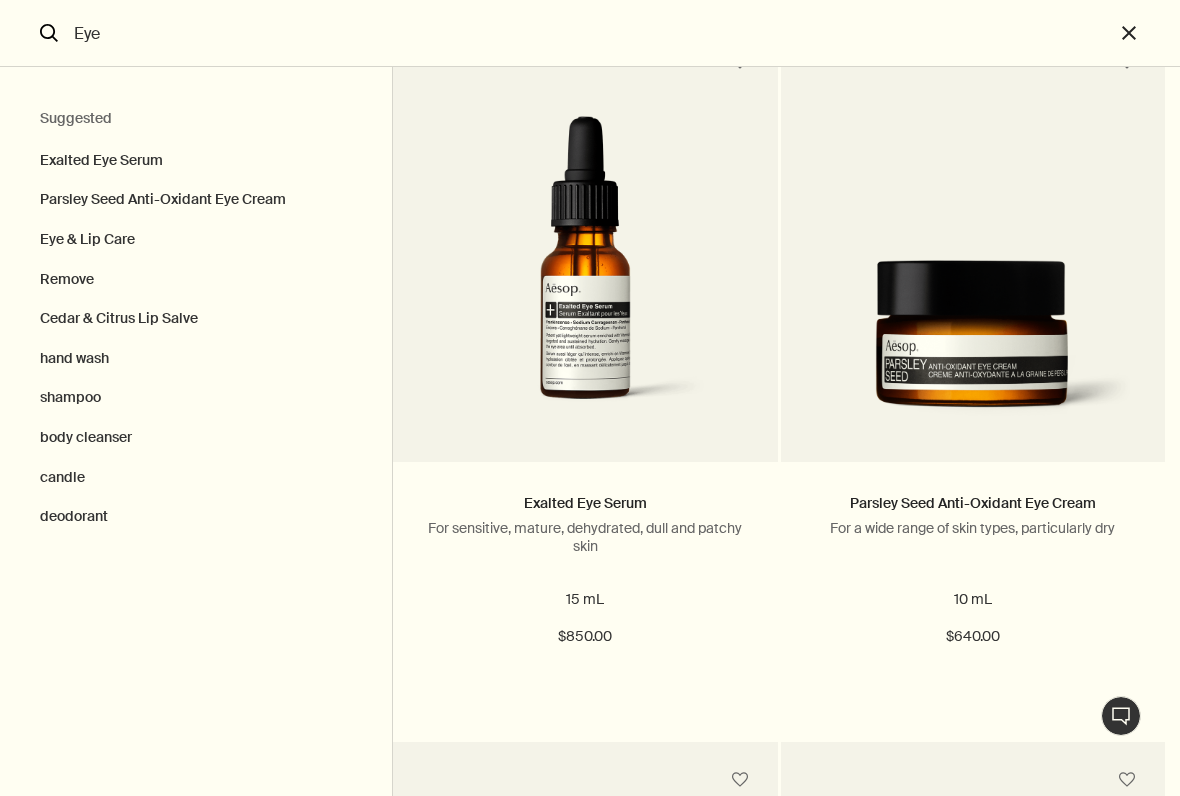 click on "close" at bounding box center (1147, 33) 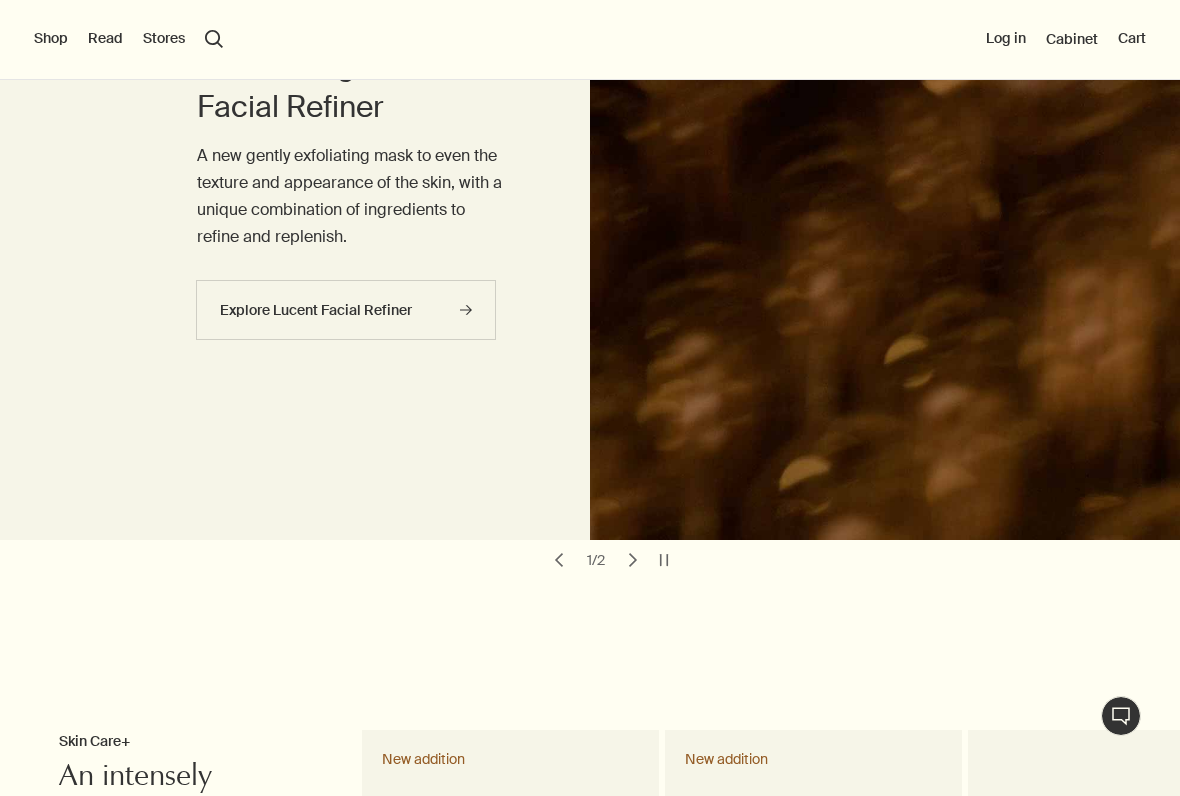 scroll, scrollTop: 0, scrollLeft: 0, axis: both 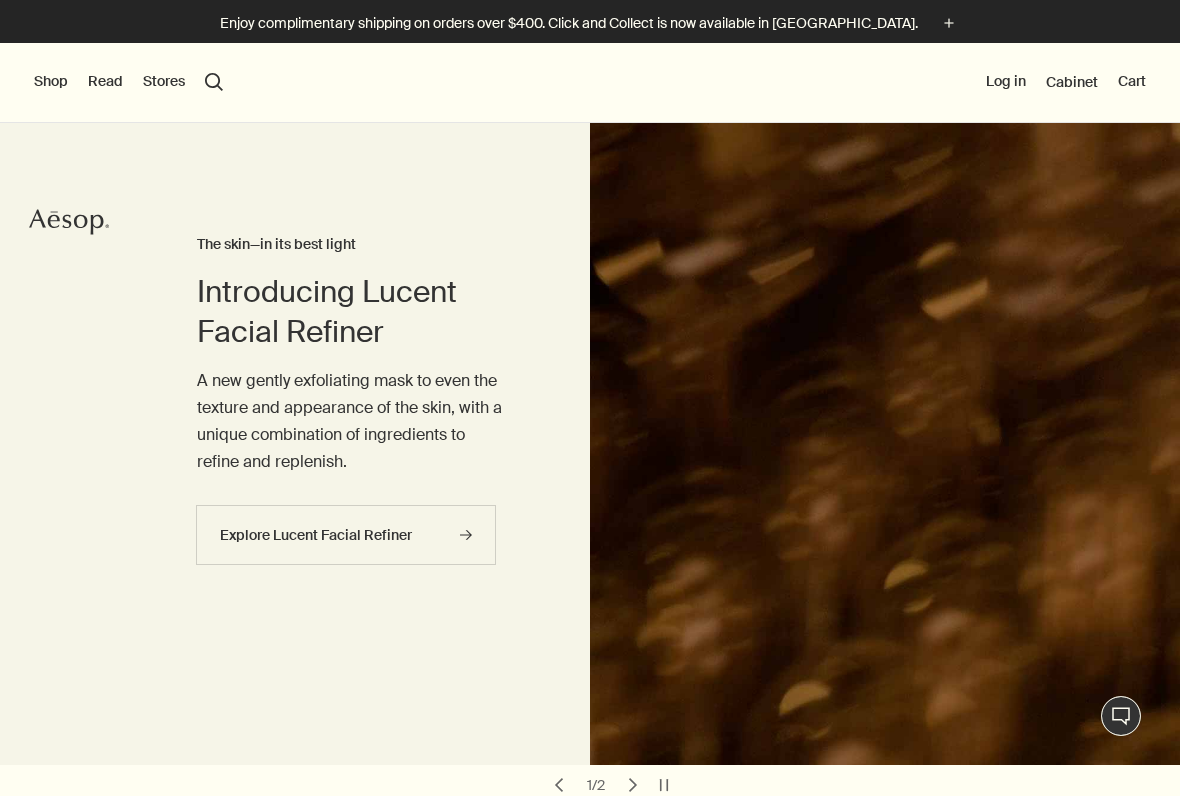 click on "Shop" at bounding box center [51, 82] 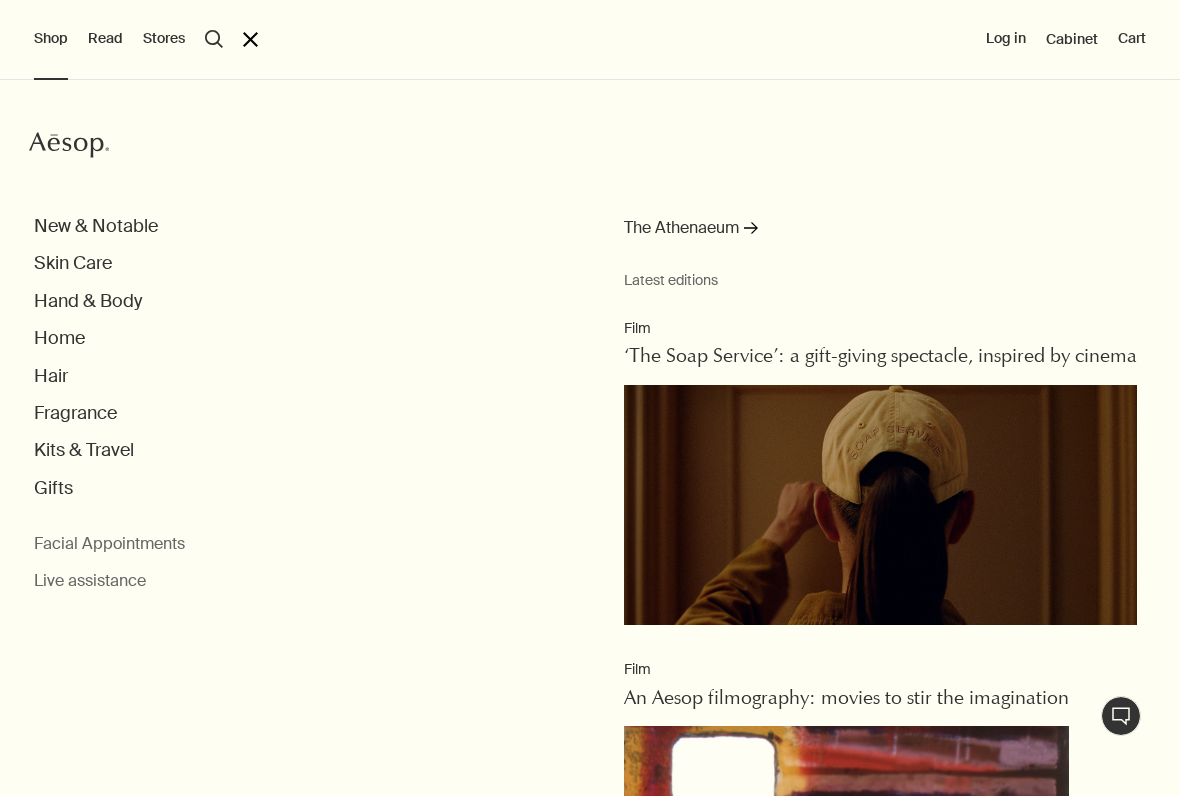 click on "Skin Care" at bounding box center [73, 263] 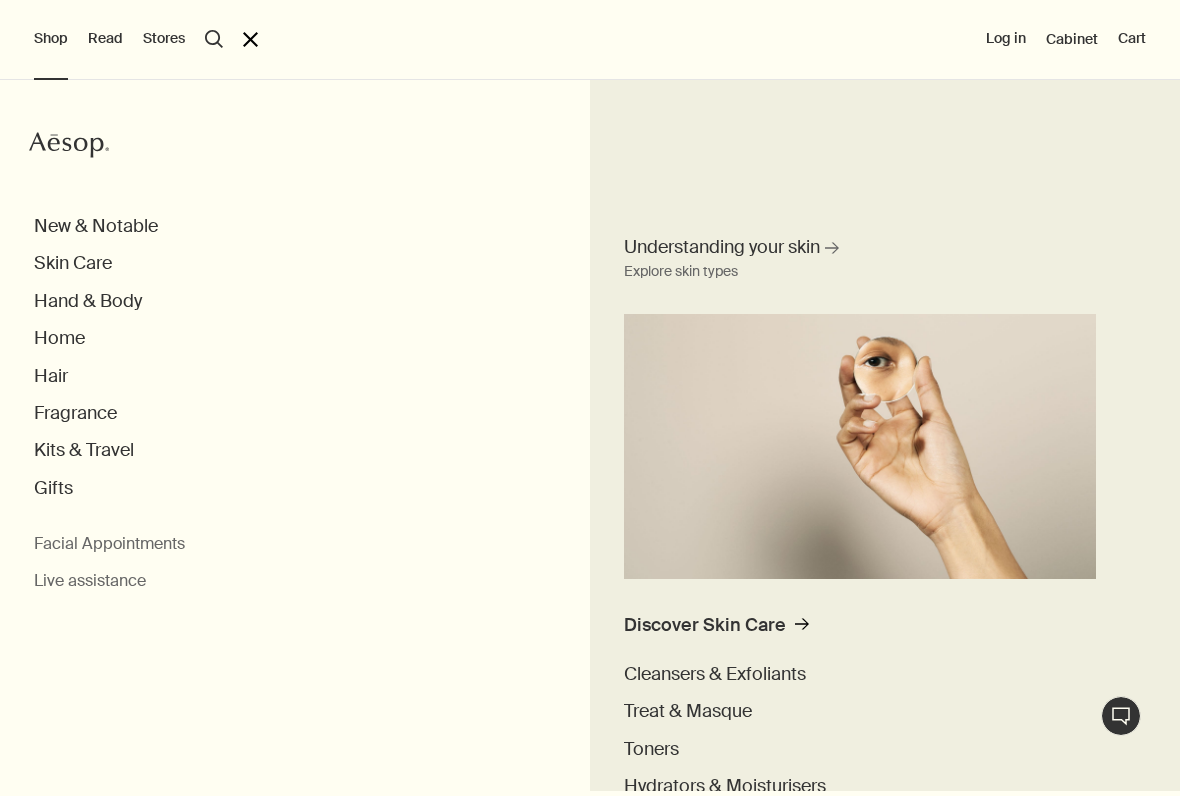 click on "Cleansers & Exfoliants" at bounding box center (715, 674) 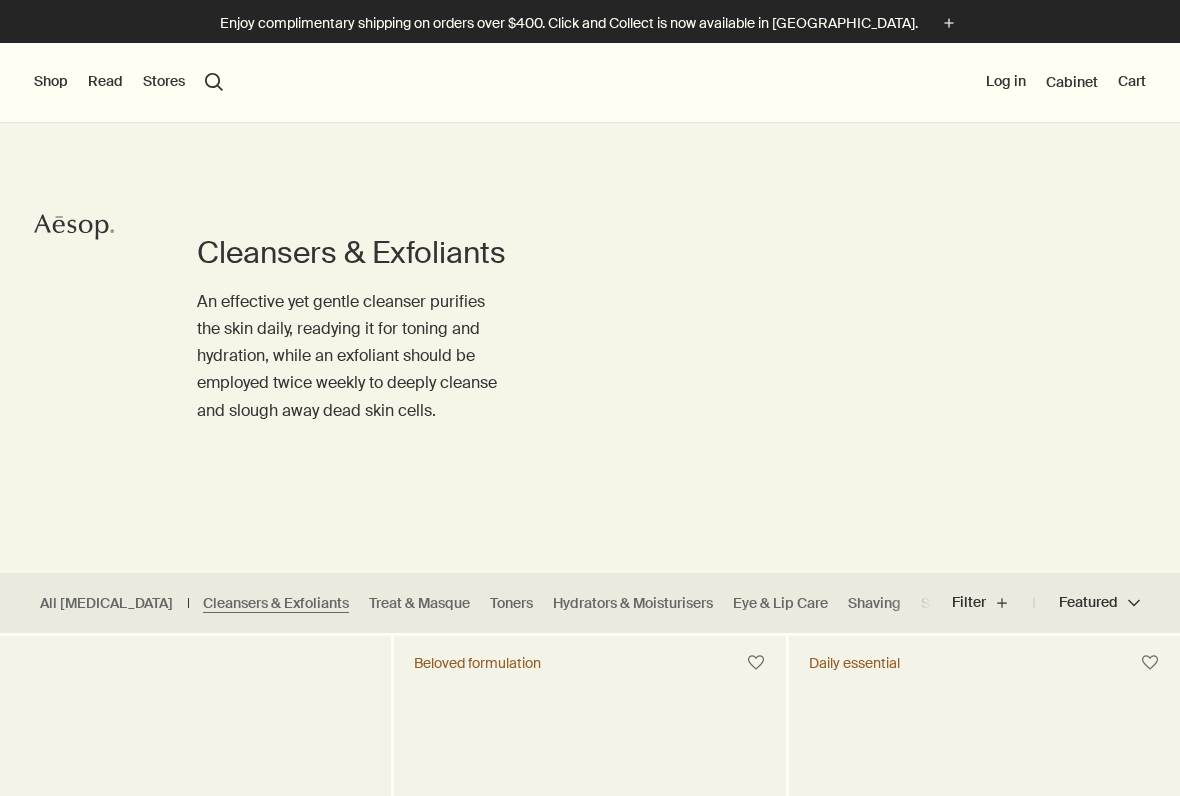 scroll, scrollTop: 16, scrollLeft: 0, axis: vertical 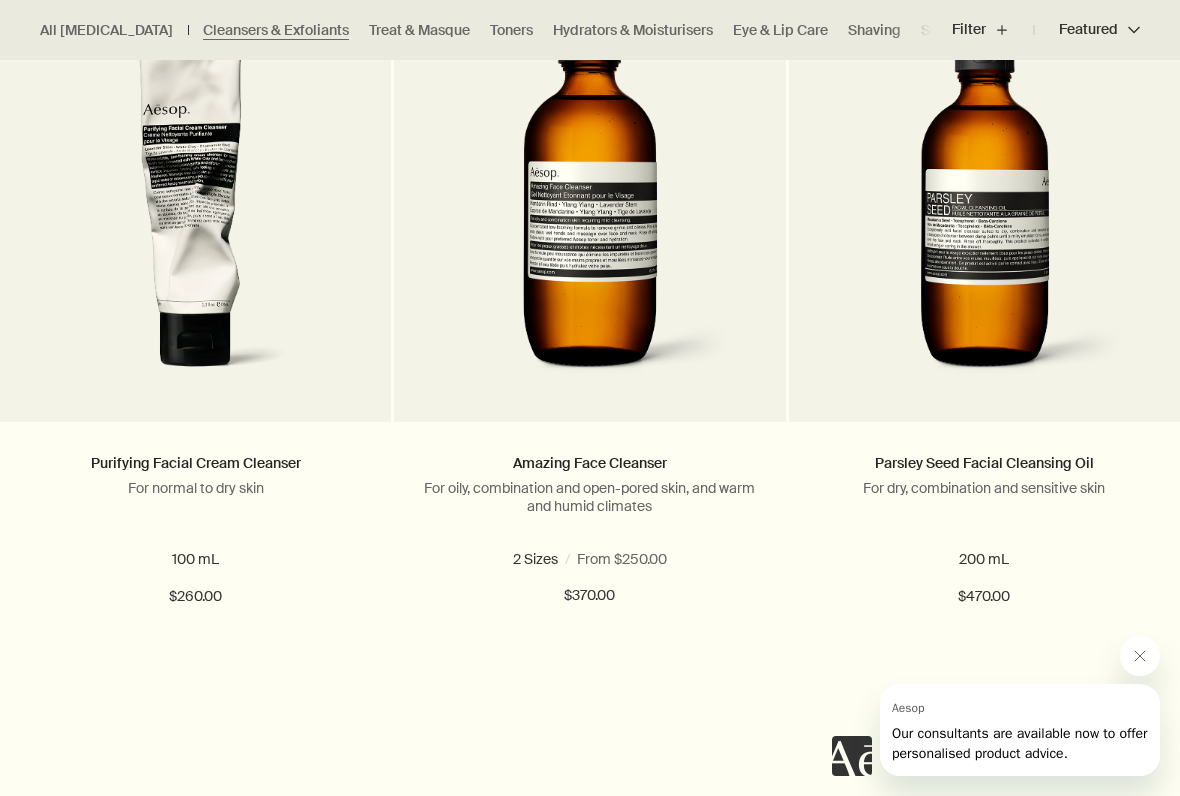 click on "200 mL" at bounding box center (644, 559) 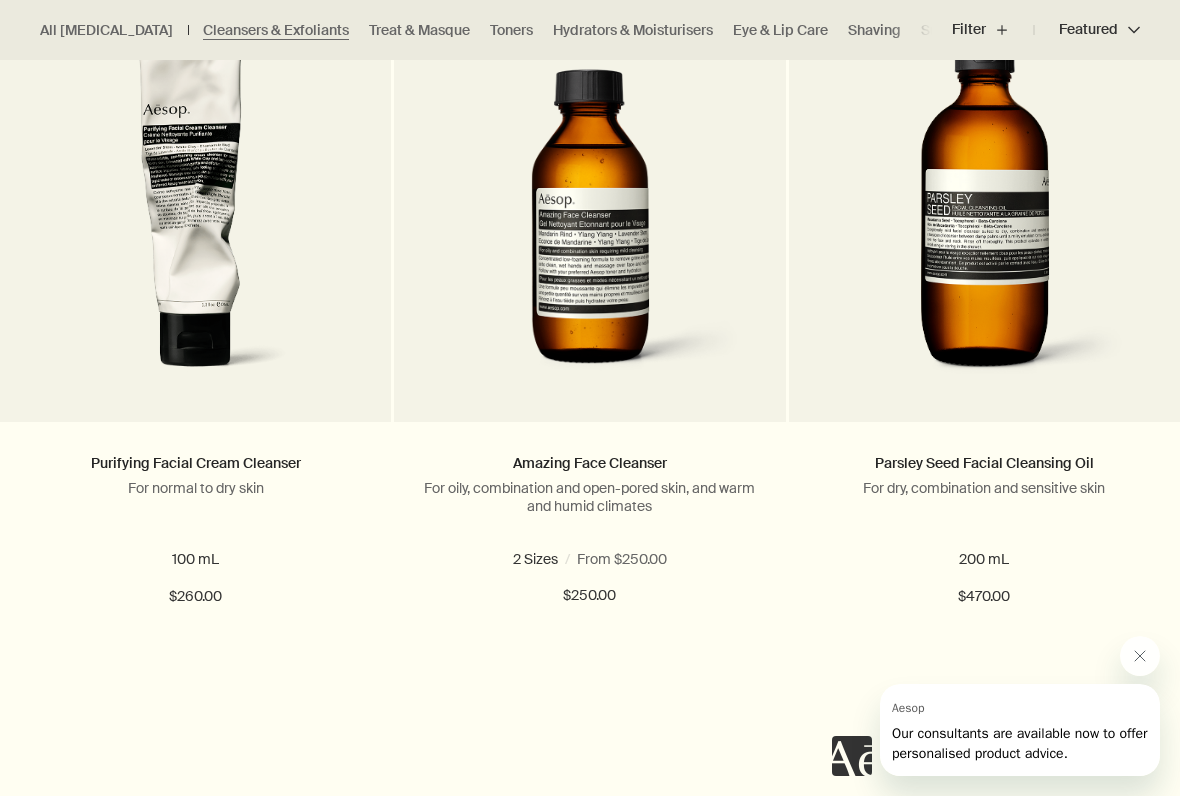 click on "200 mL" at bounding box center (644, 559) 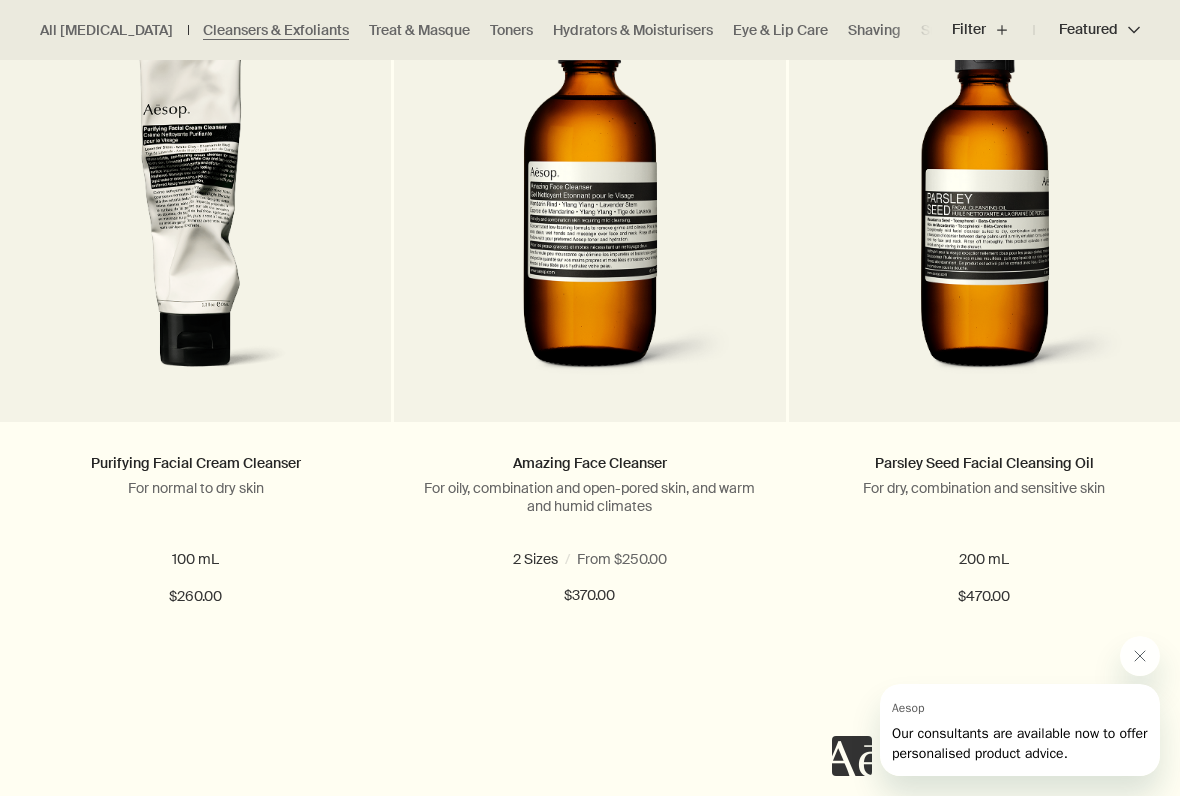 click 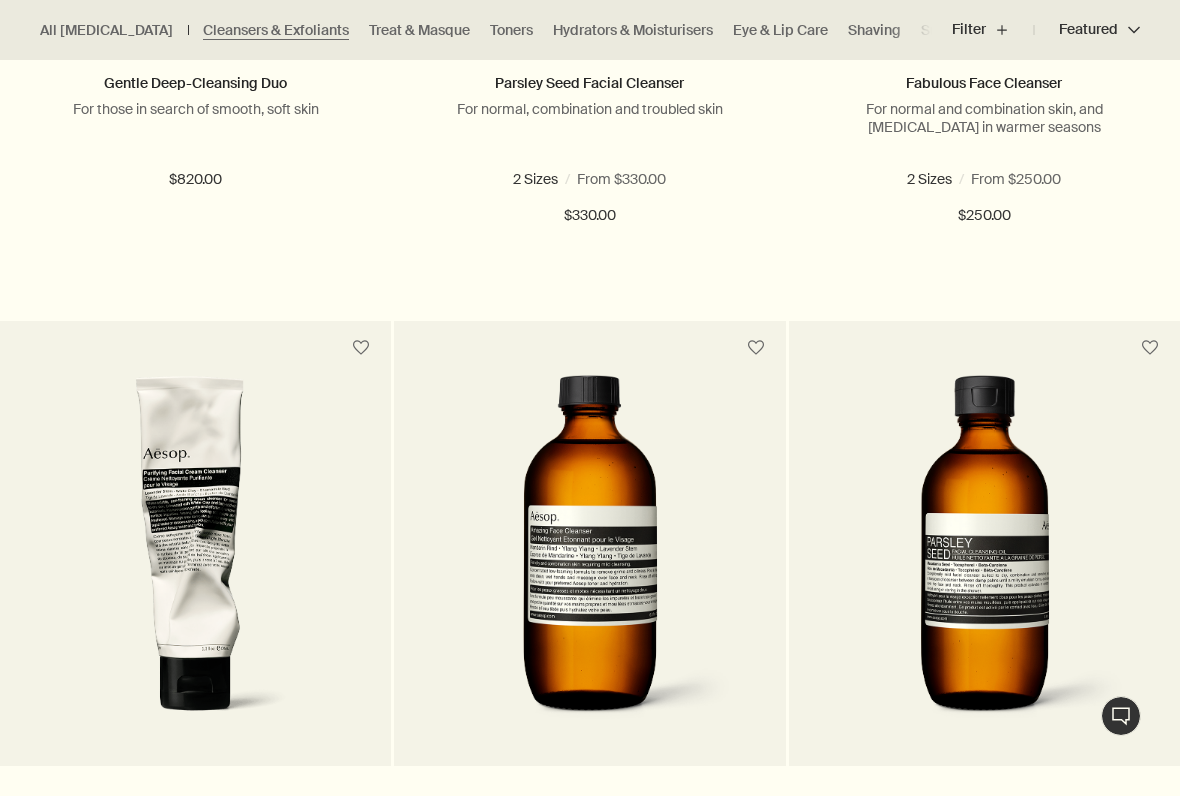 scroll, scrollTop: 1069, scrollLeft: 0, axis: vertical 